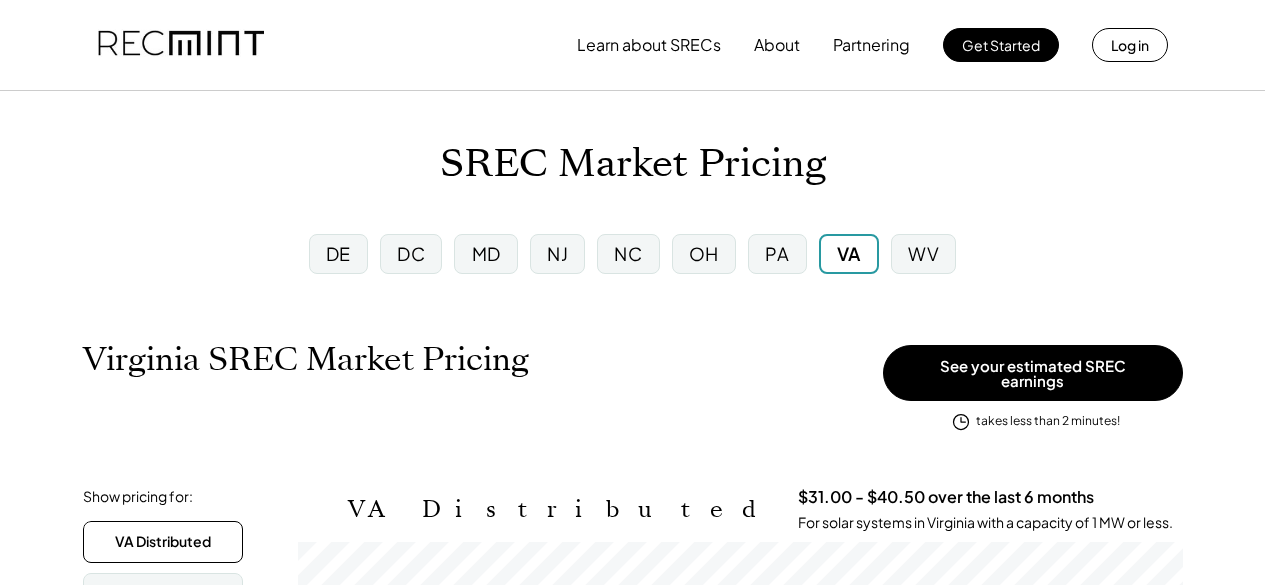 scroll, scrollTop: 0, scrollLeft: 0, axis: both 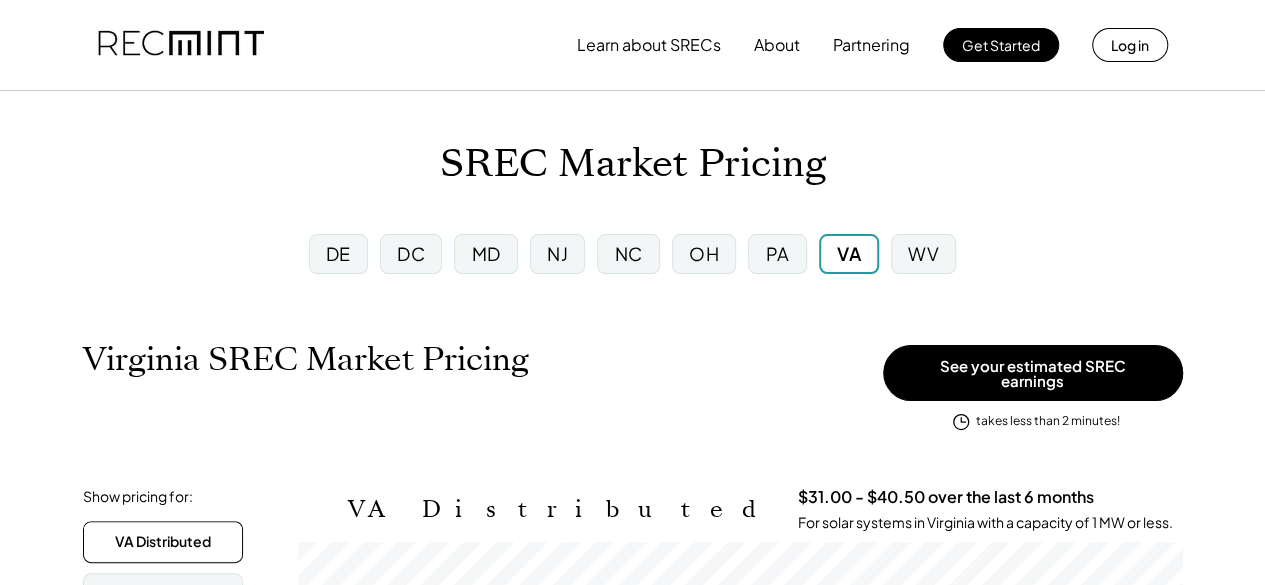 click on "MD" at bounding box center [486, 253] 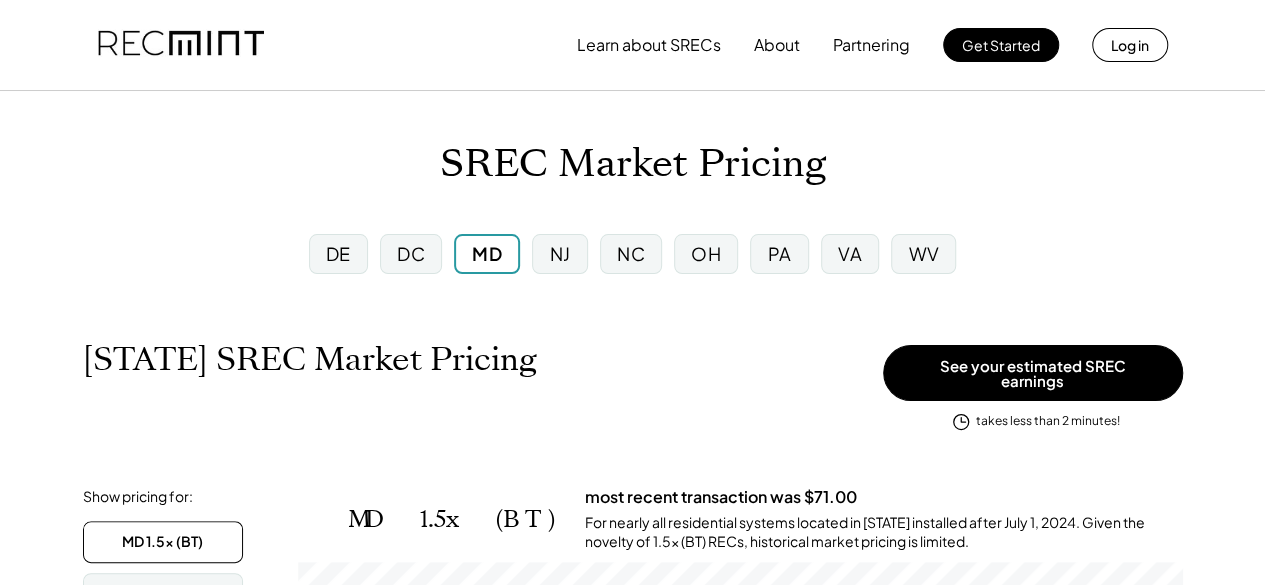 scroll, scrollTop: 999670, scrollLeft: 999114, axis: both 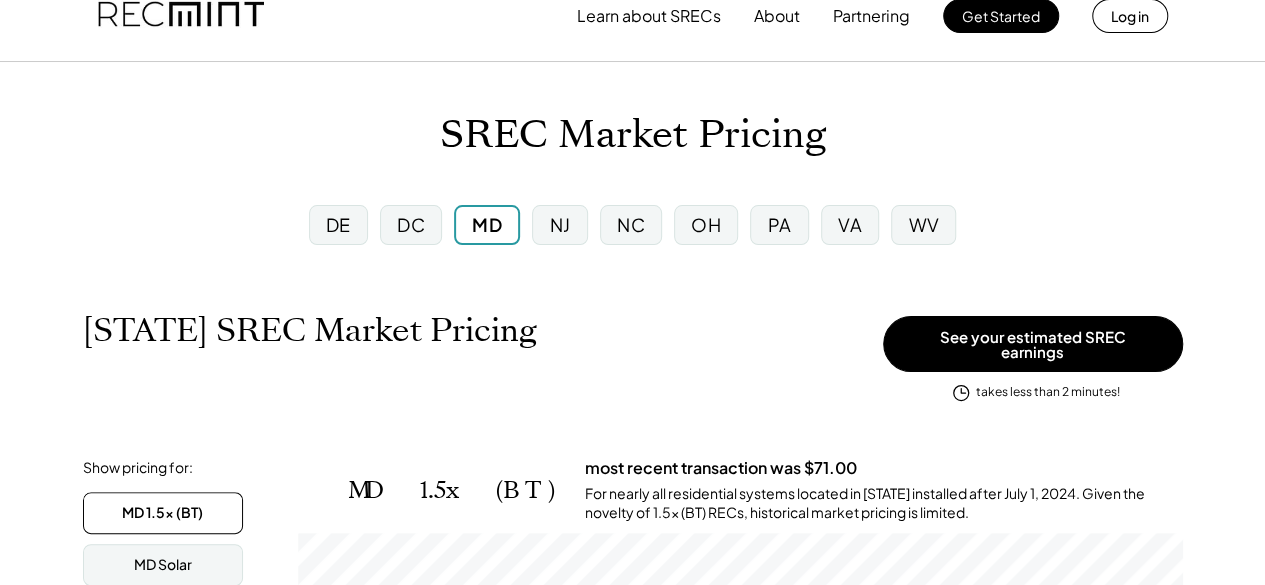 click on "See your estimated SREC earnings" at bounding box center [1033, 344] 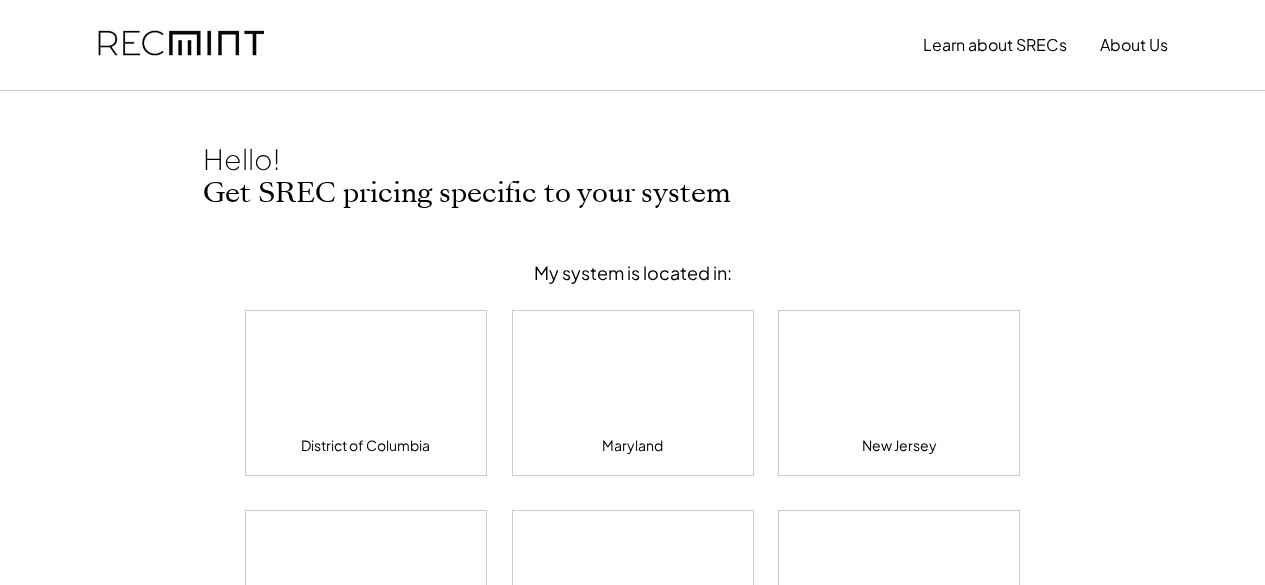scroll, scrollTop: 0, scrollLeft: 0, axis: both 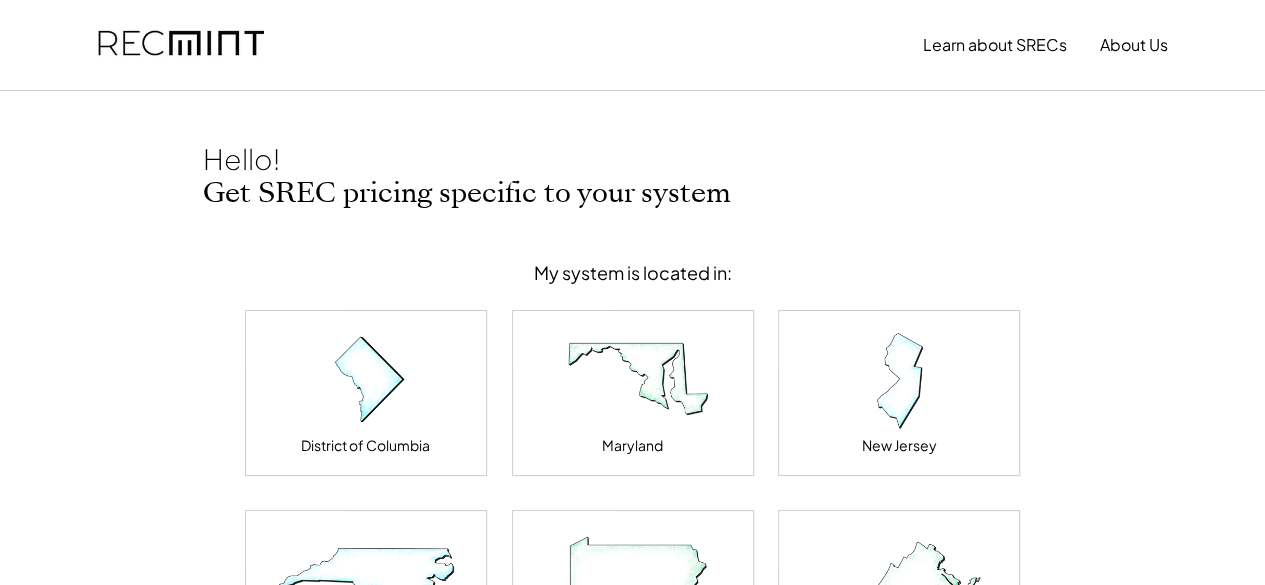 click at bounding box center (633, 381) 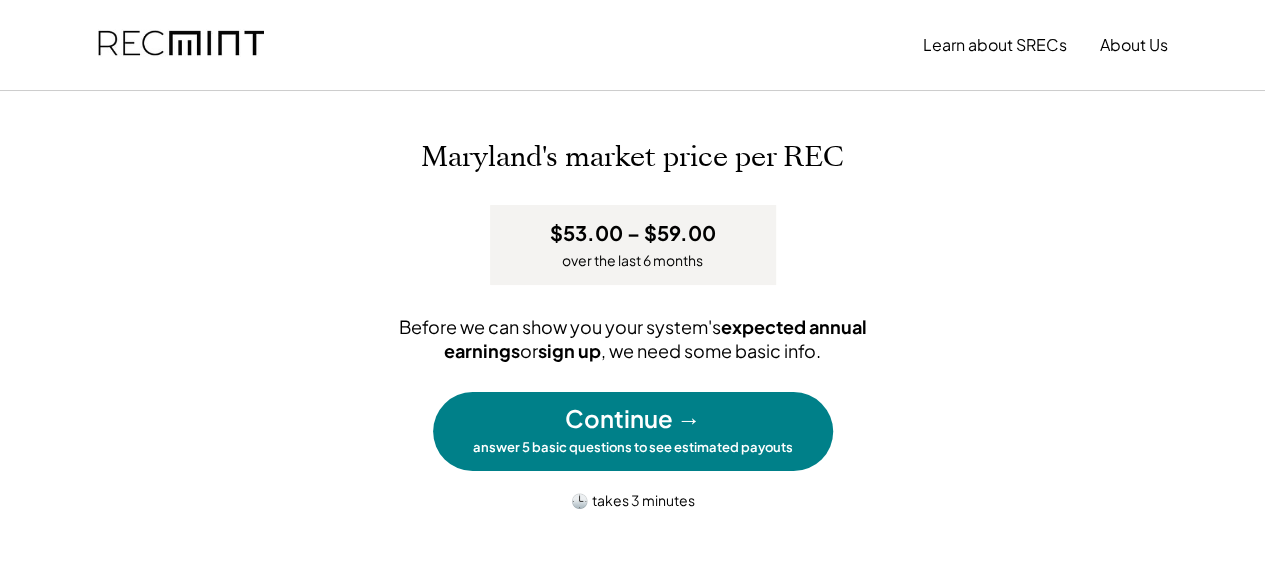 click on "answer 5 basic questions to see estimated payouts" at bounding box center (633, 447) 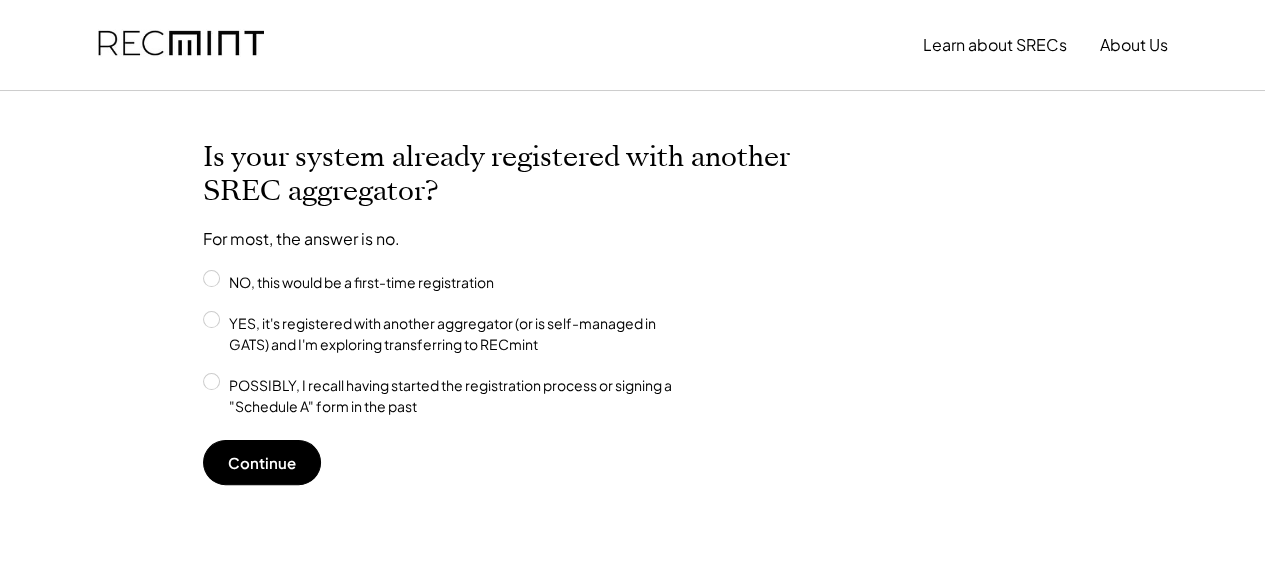 click on "Continue" at bounding box center (262, 462) 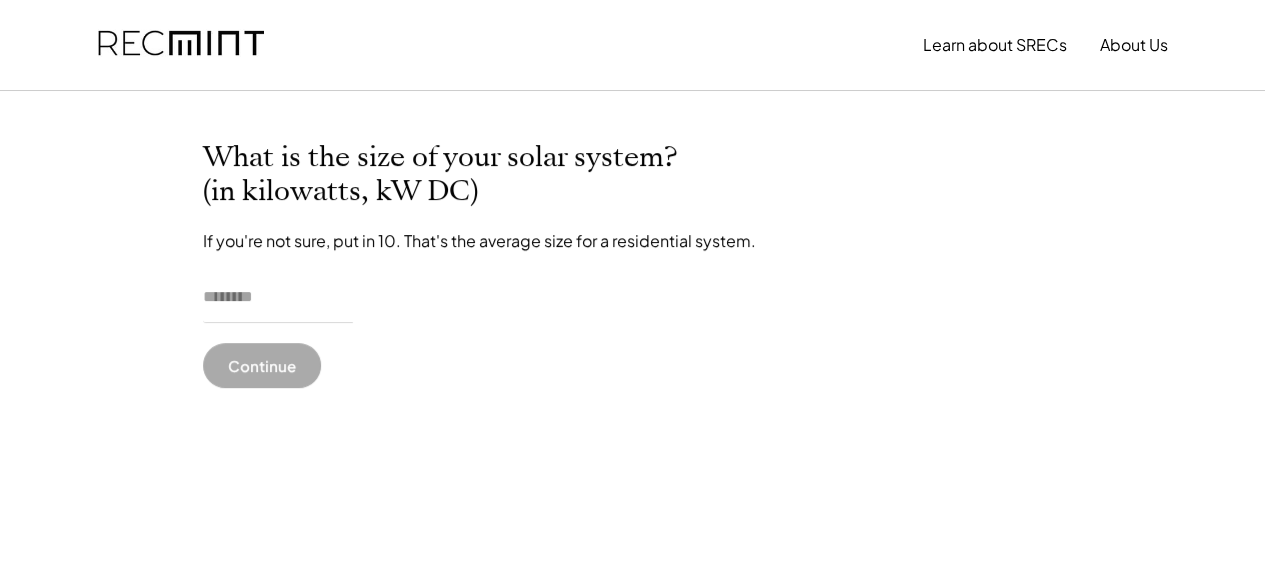 click at bounding box center [278, 298] 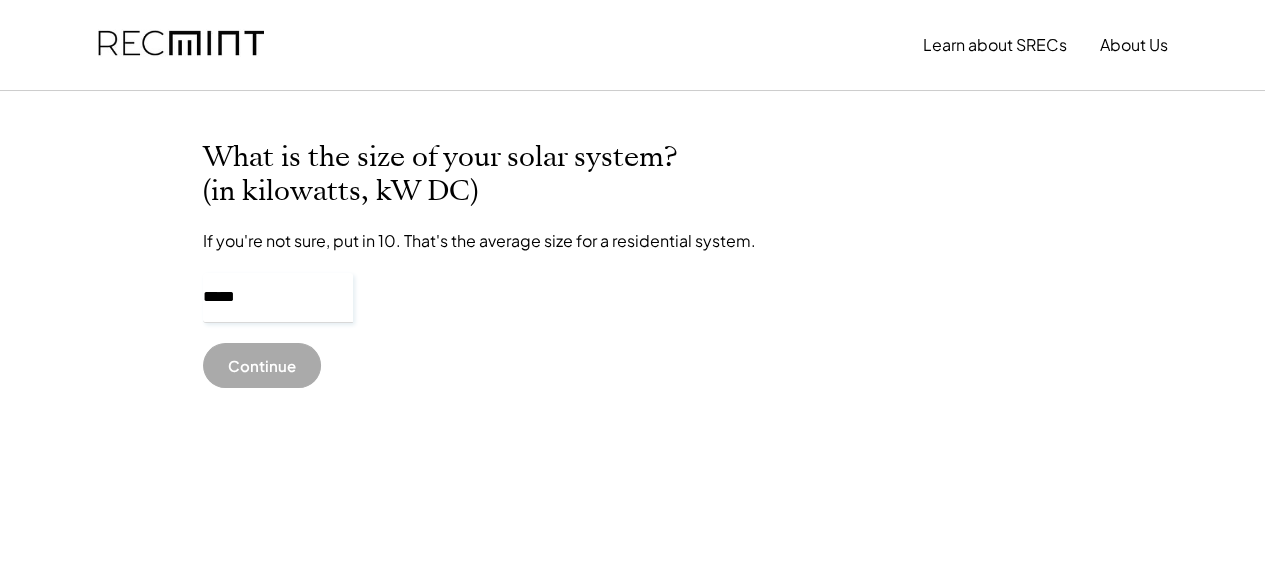 click on "Continue" at bounding box center (262, 365) 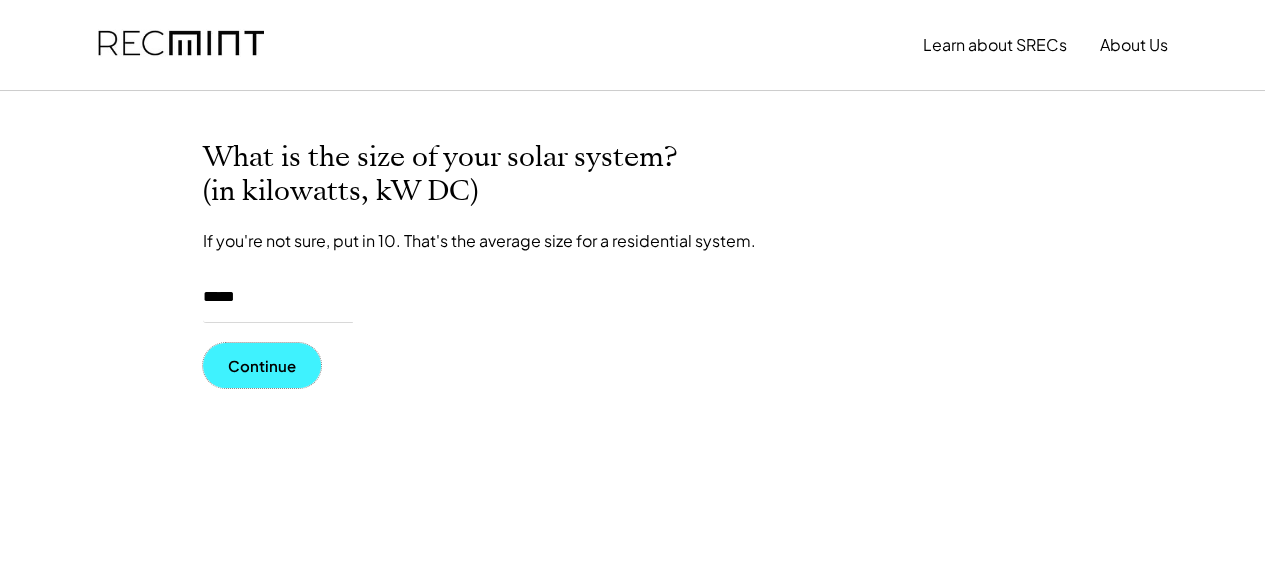 click at bounding box center [278, 298] 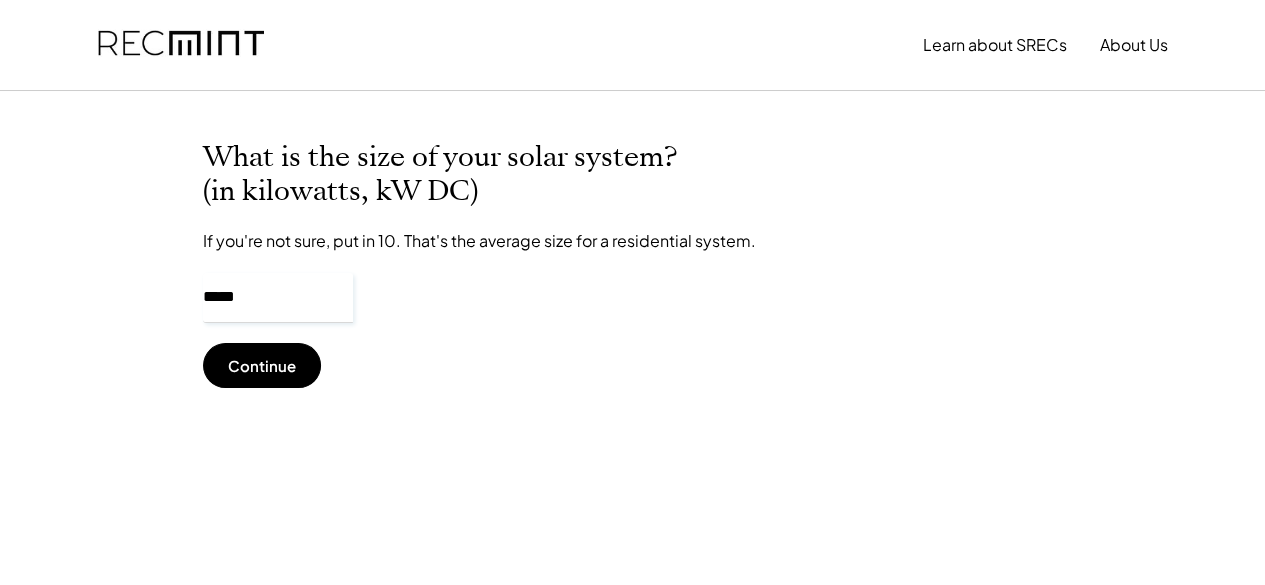 click on "Continue" at bounding box center [262, 365] 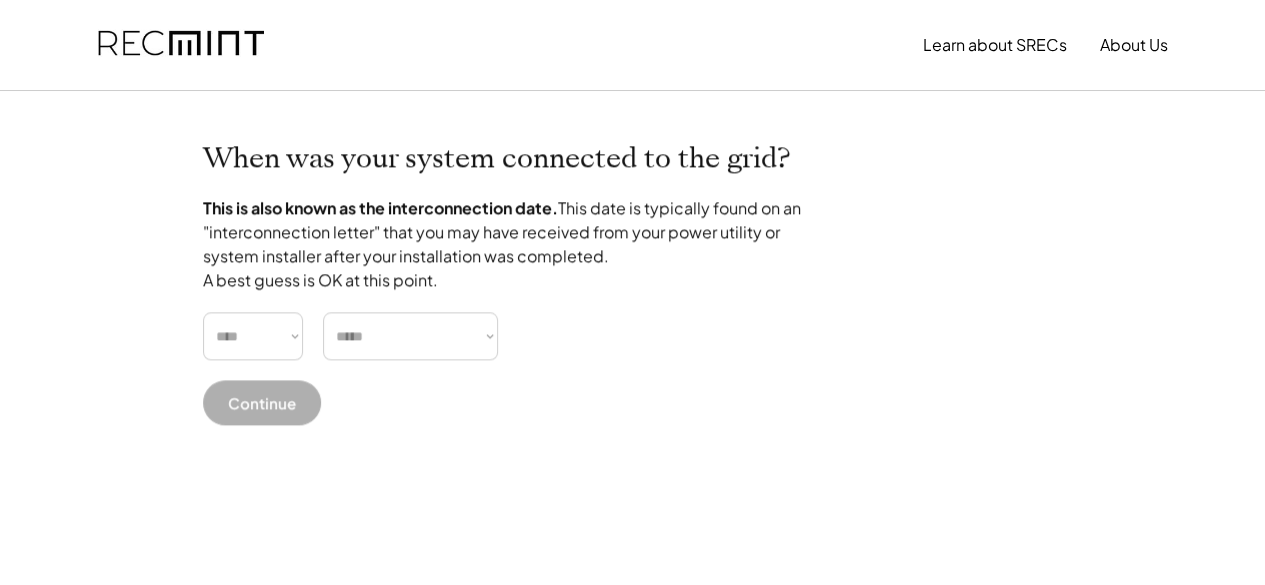 click on "**** **** **** **** **** **** **** **** **** **** **** **** **** **** ****" at bounding box center (253, 336) 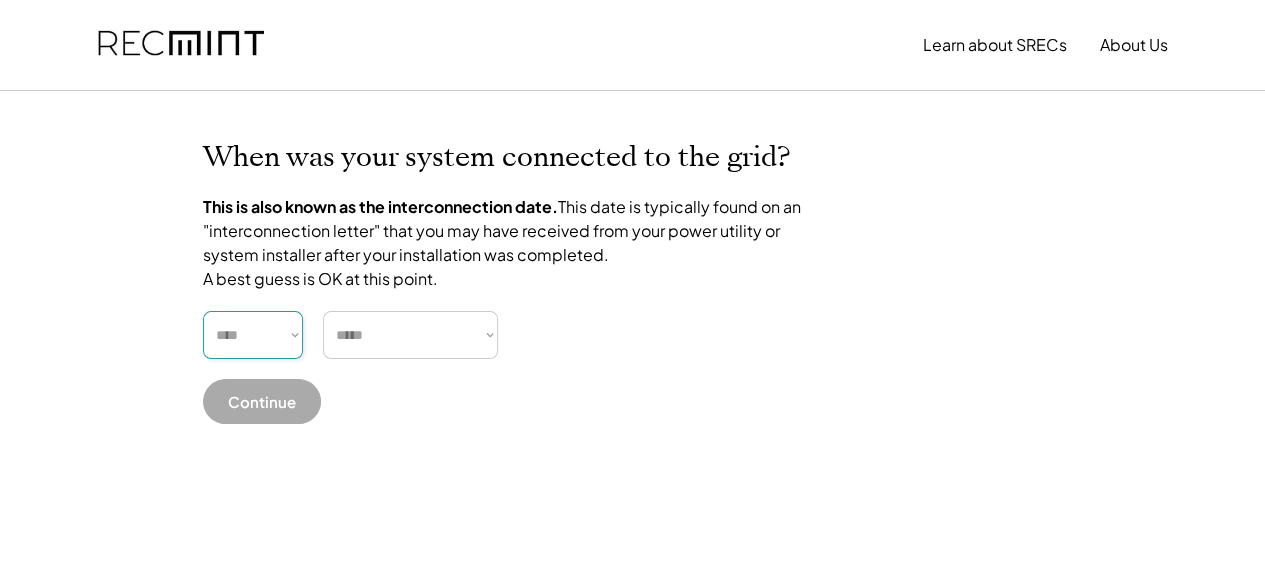 select on "****" 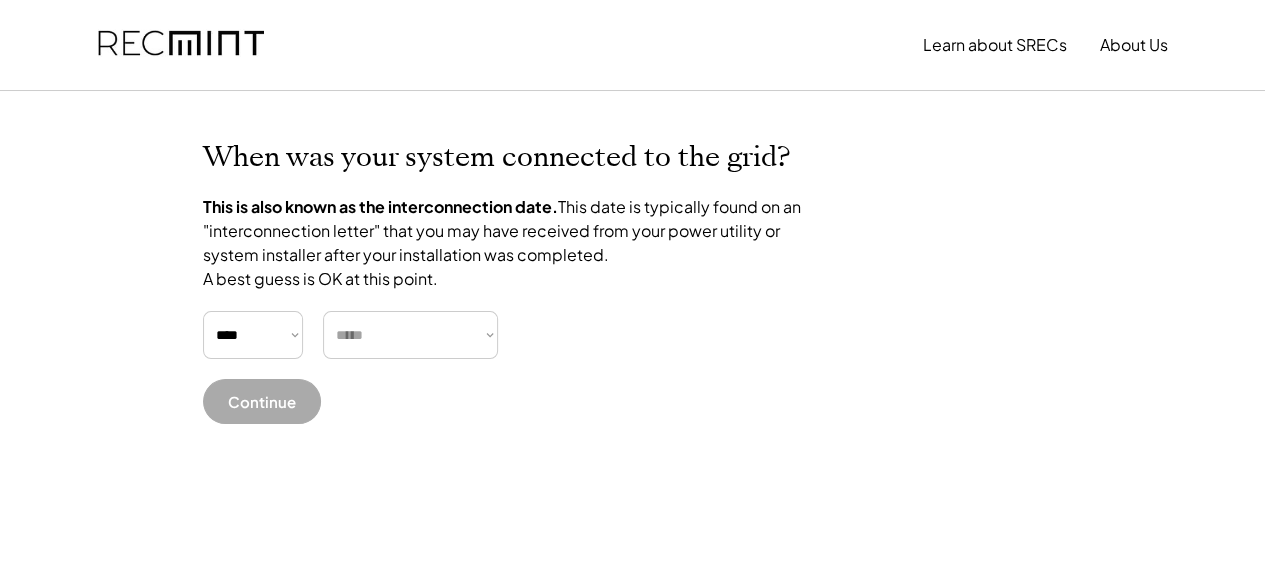 click on "***** ******* ******** ***** ***** *** **** **** ****** ********* ******* ******** ********" at bounding box center [410, 335] 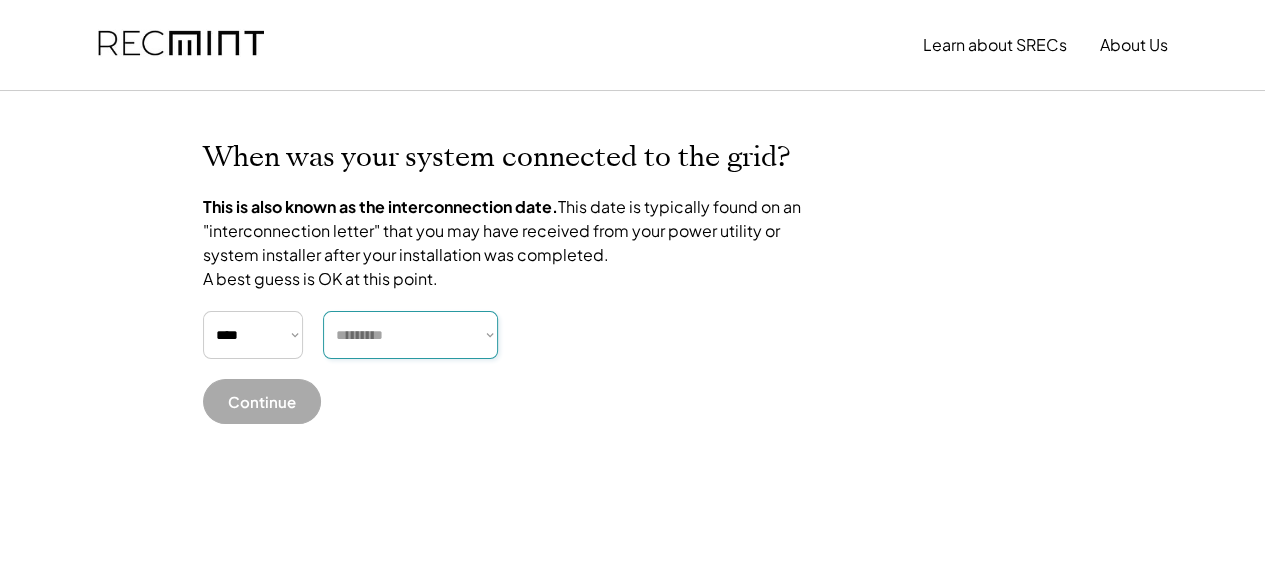 click on "***** ******* ******** ***** ***** *** **** **** ****** ********* ******* ******** ********" at bounding box center (410, 335) 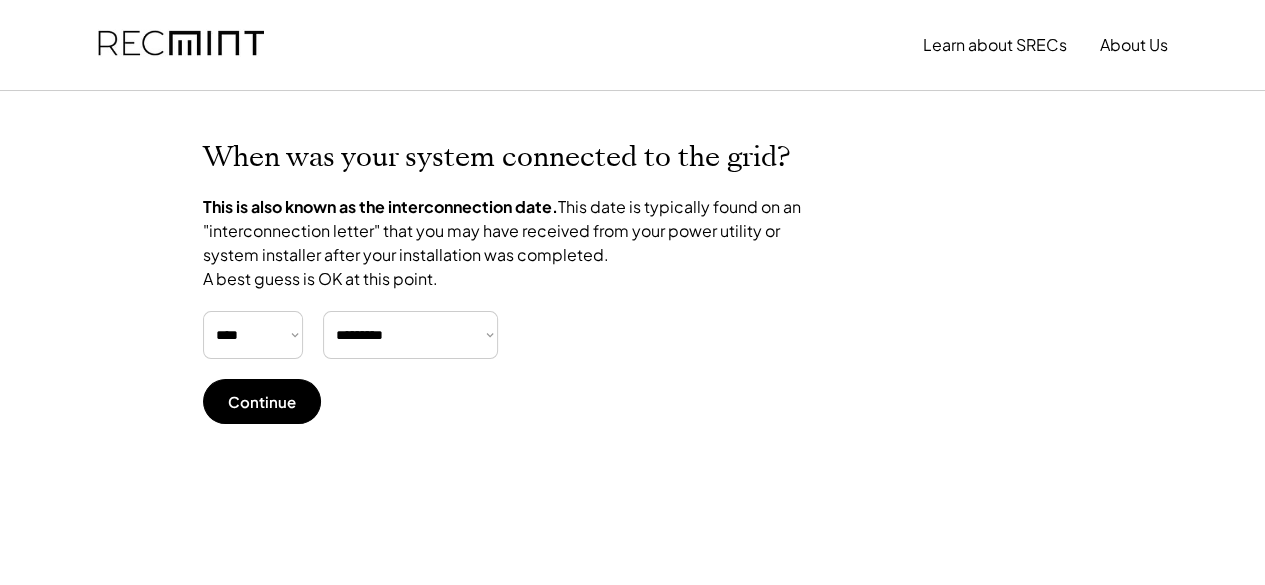 click on "***** ******* ******** ***** ***** *** **** **** ****** ********* ******* ******** ********" at bounding box center (410, 335) 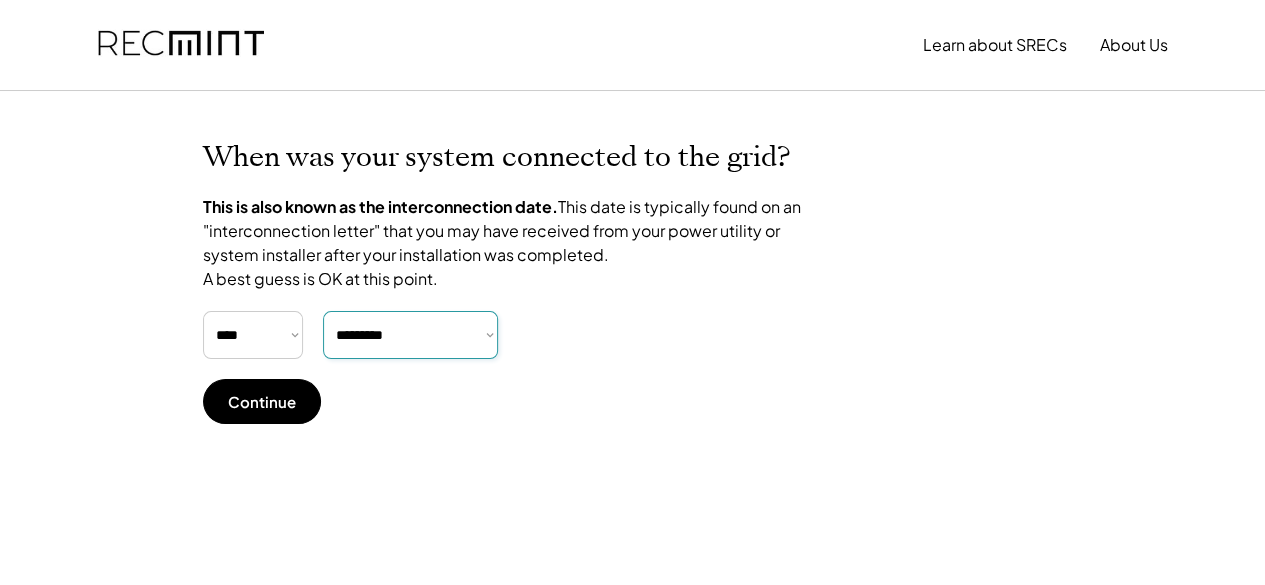 select on "********" 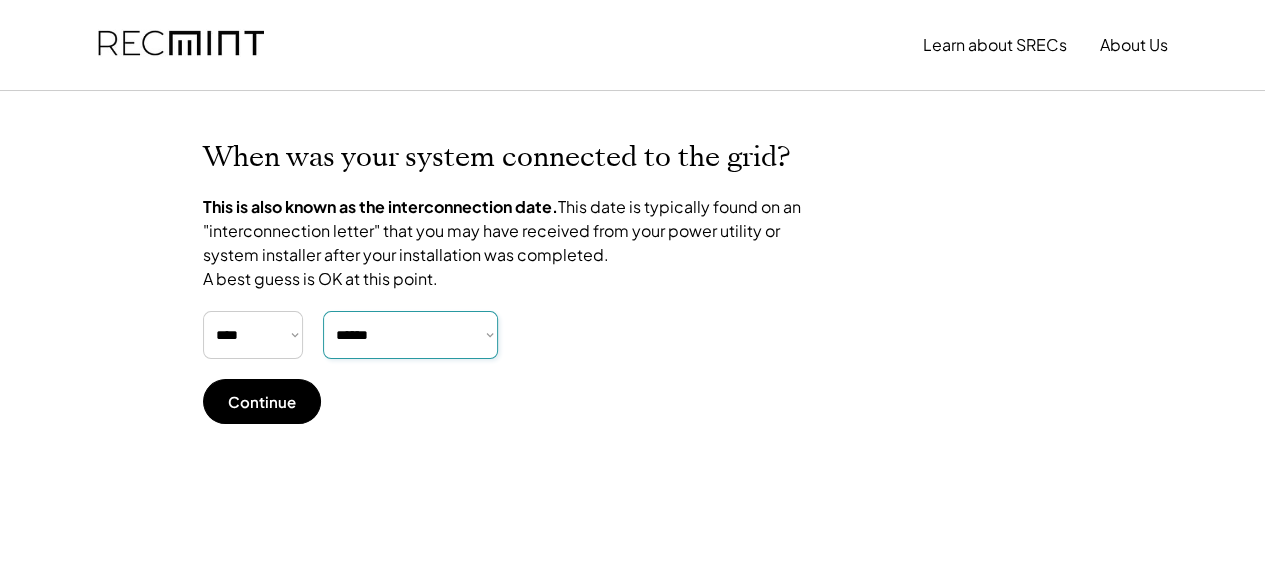click on "***** ******* ******** ***** ***** *** **** **** ****** ********* ******* ******** ********" at bounding box center [410, 335] 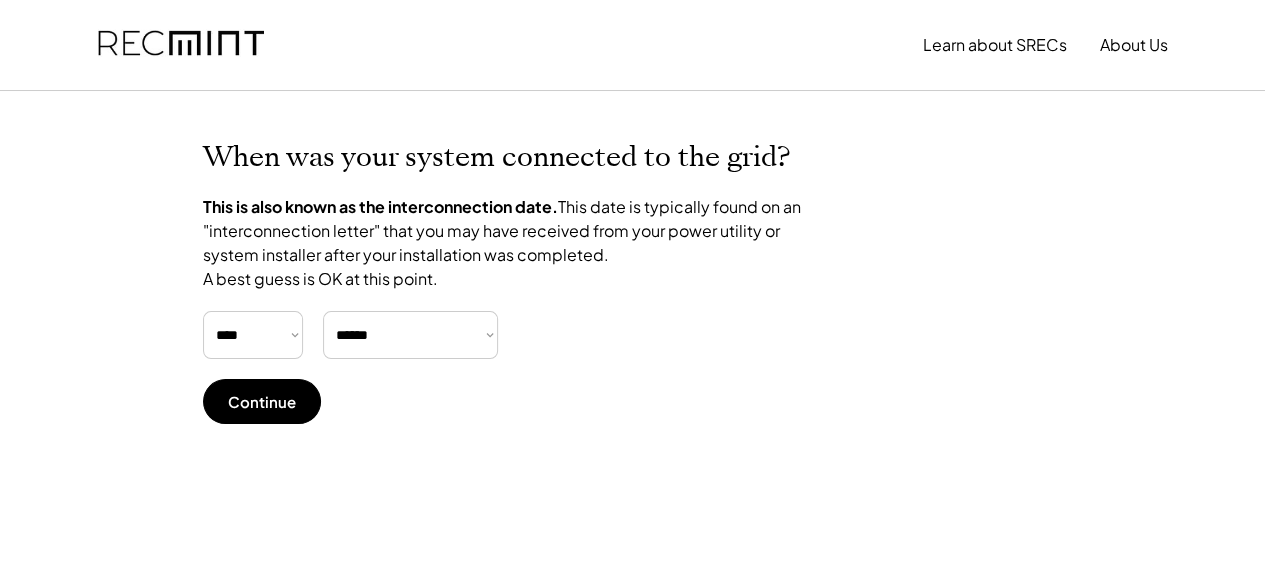 click on "Continue" at bounding box center [262, 401] 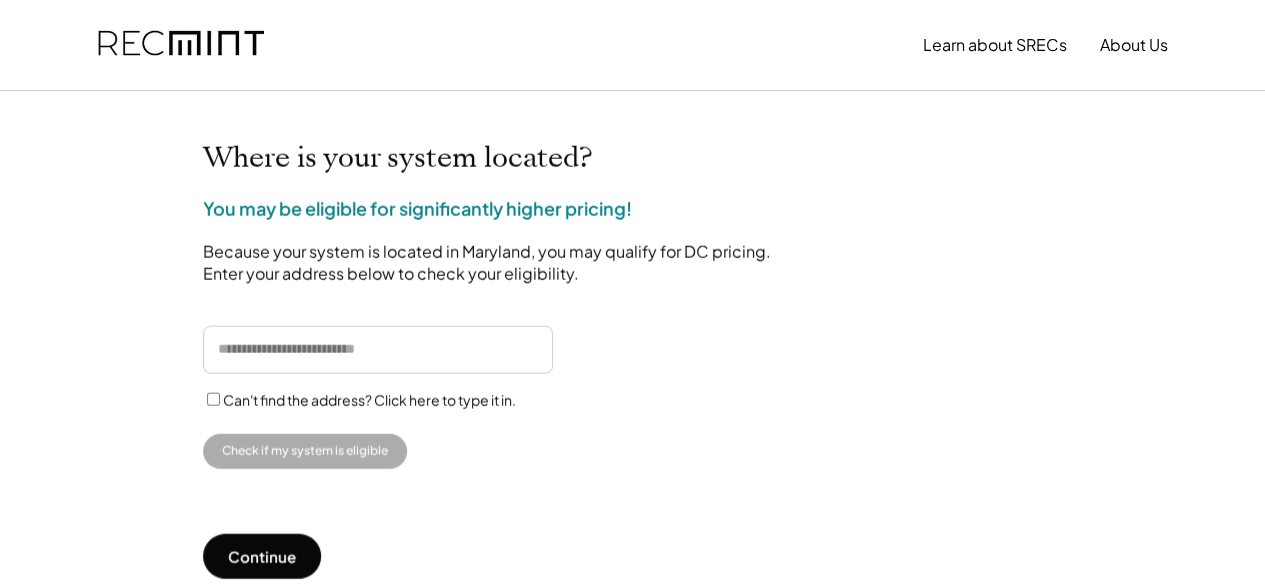 click at bounding box center [378, 349] 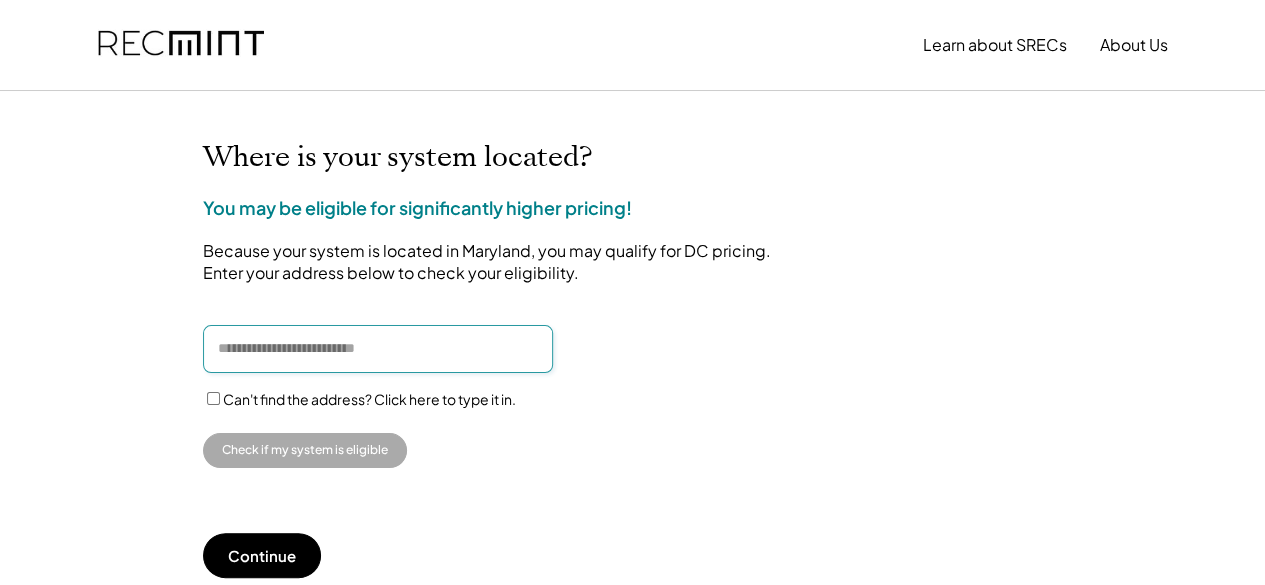 click at bounding box center (378, 349) 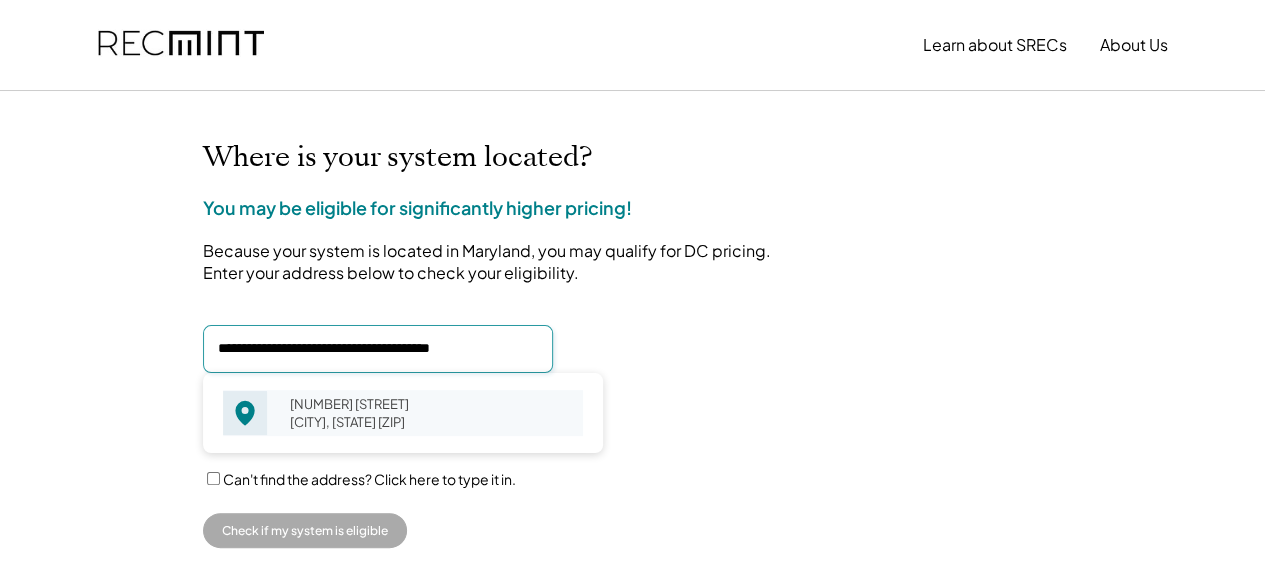 type on "**********" 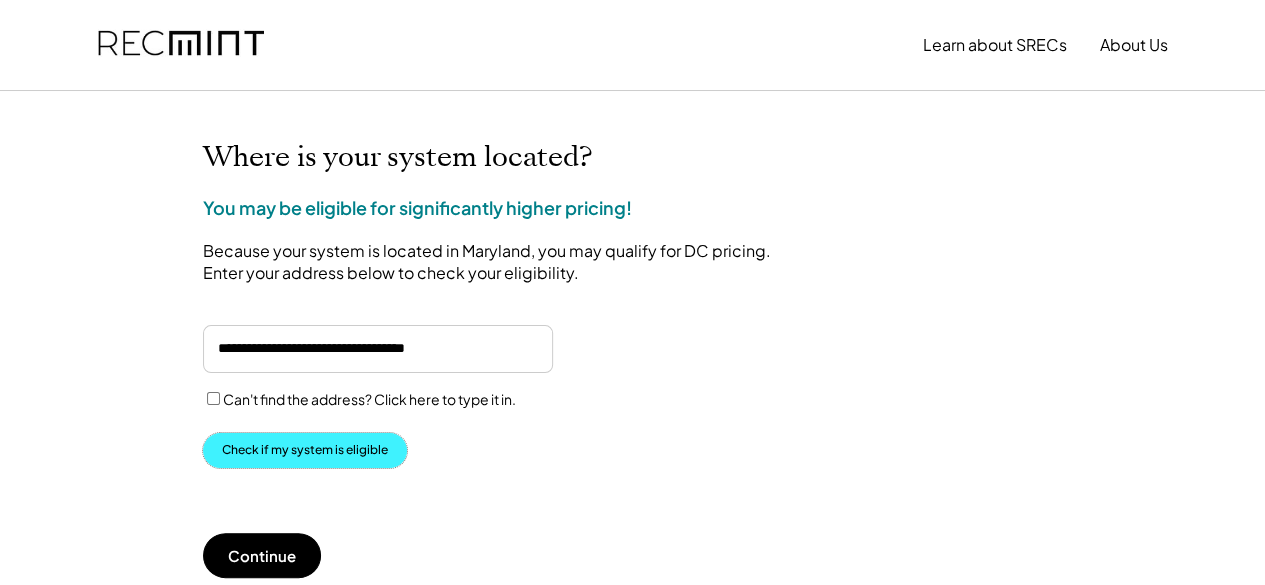 click on "Check if my system is eligible" at bounding box center (305, 450) 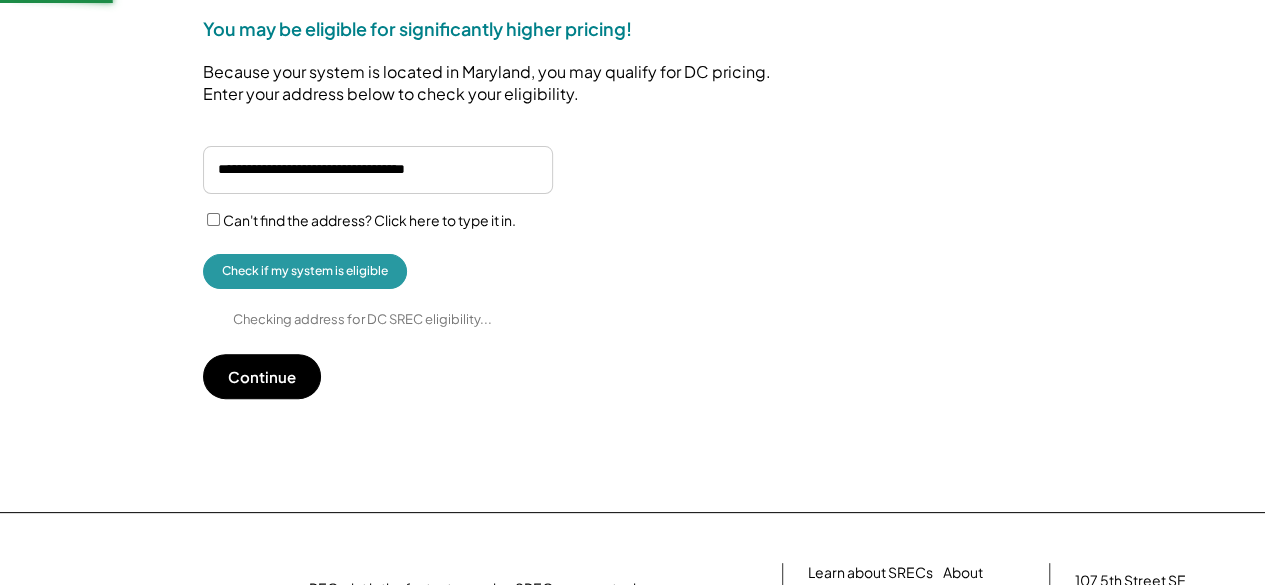 scroll, scrollTop: 434, scrollLeft: 0, axis: vertical 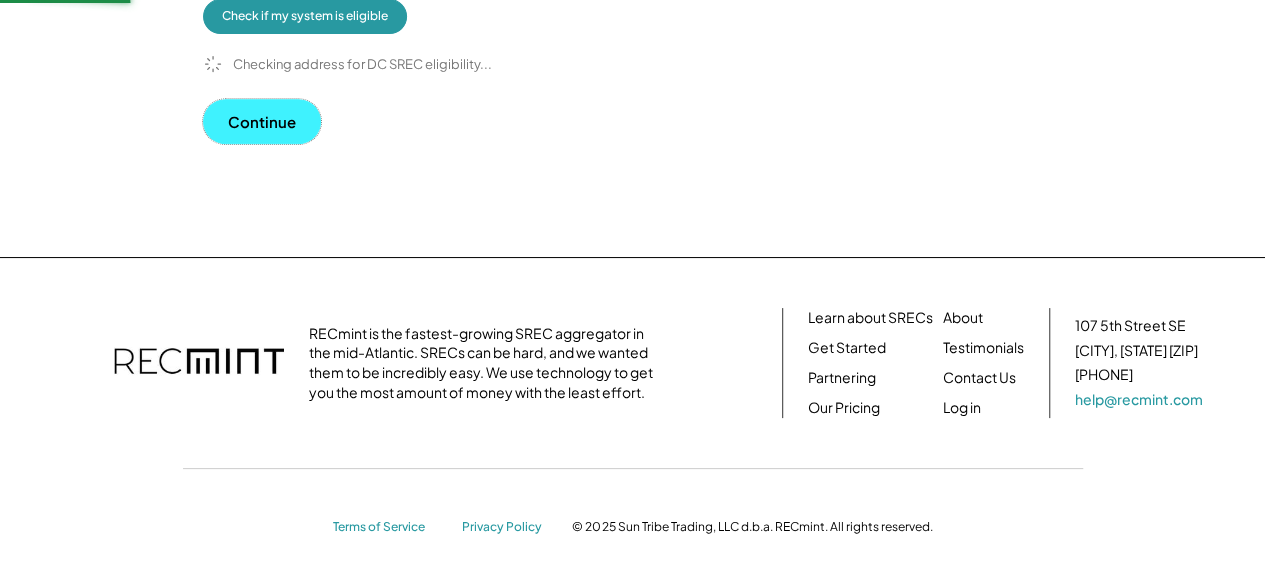 click on "Continue" at bounding box center (262, 121) 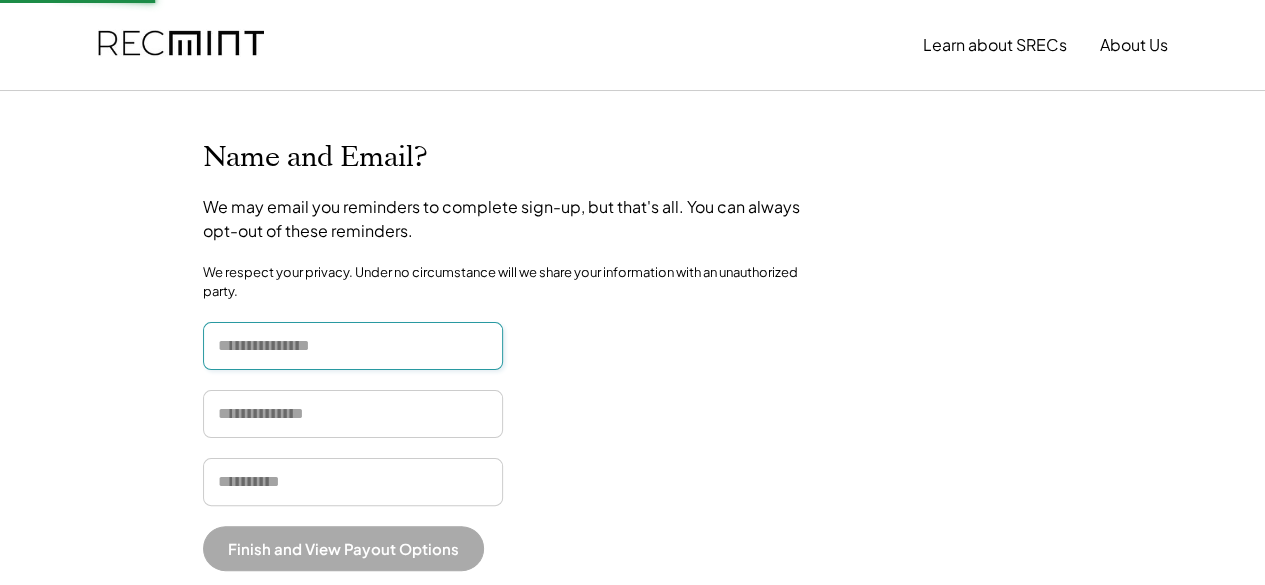 click at bounding box center (353, 346) 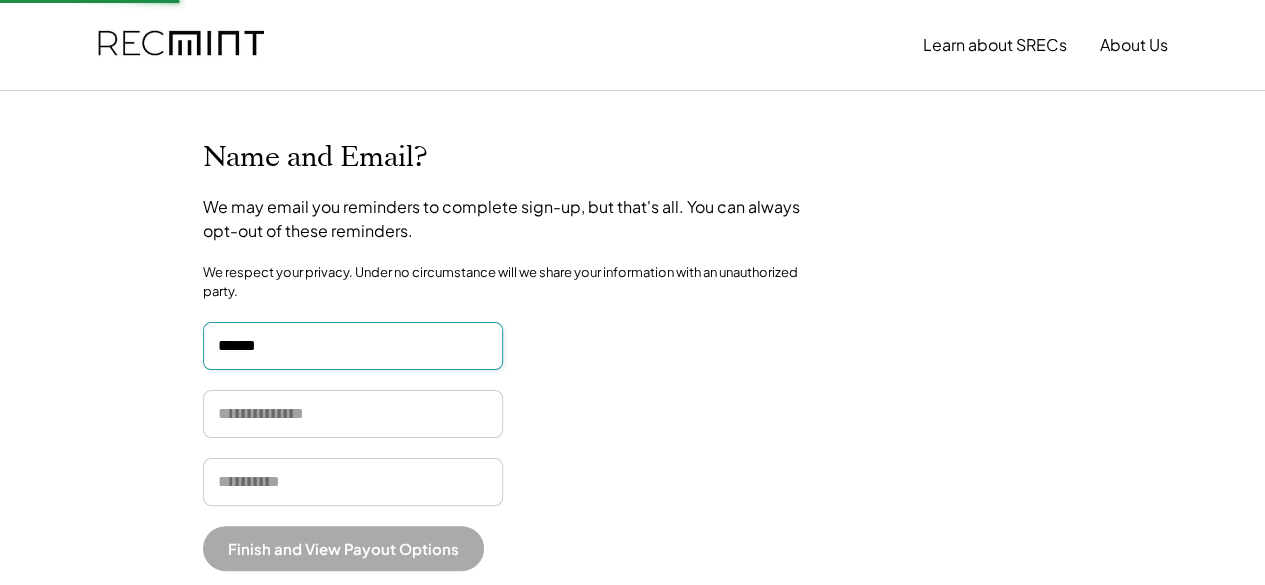type on "*****" 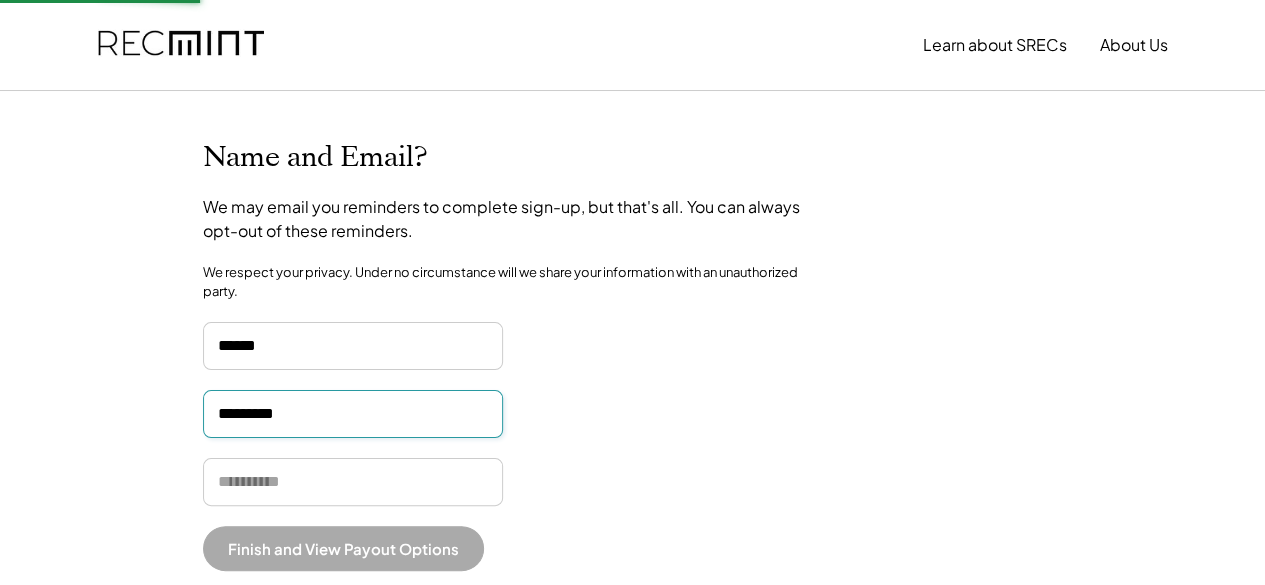 type on "*********" 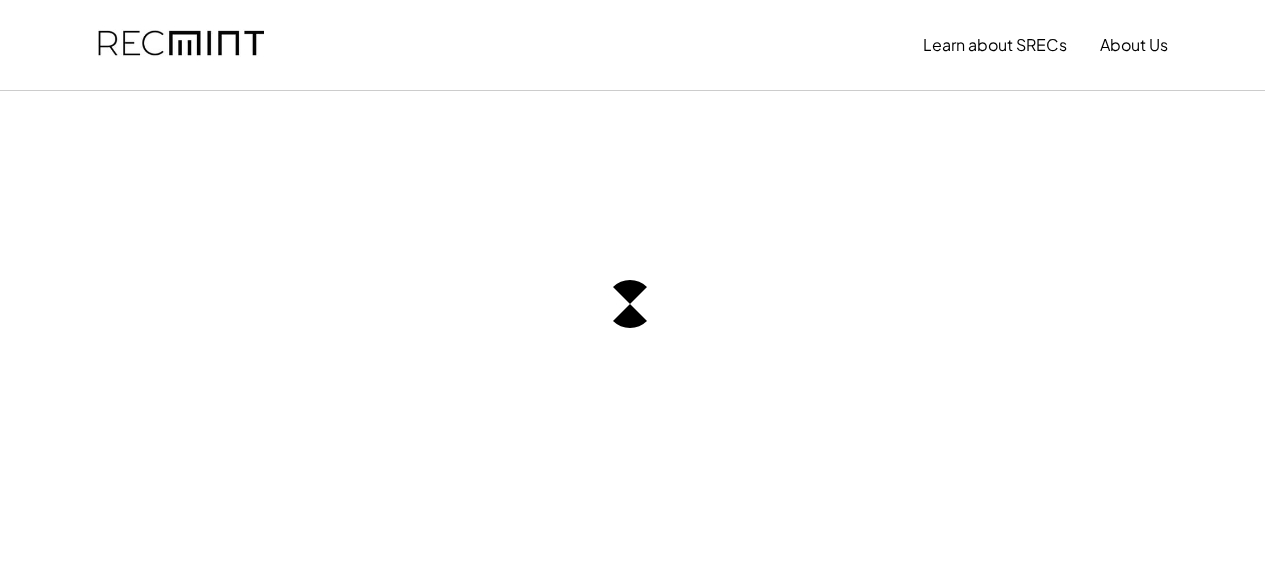 scroll, scrollTop: 0, scrollLeft: 0, axis: both 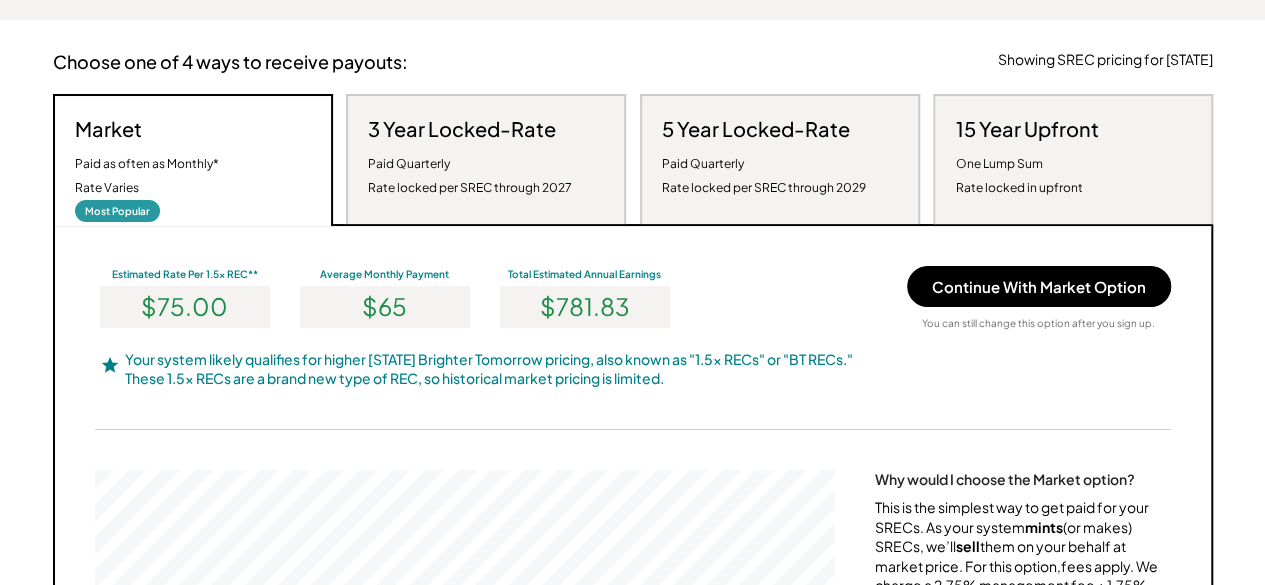 click on "3 Year Locked-Rate" at bounding box center (462, 129) 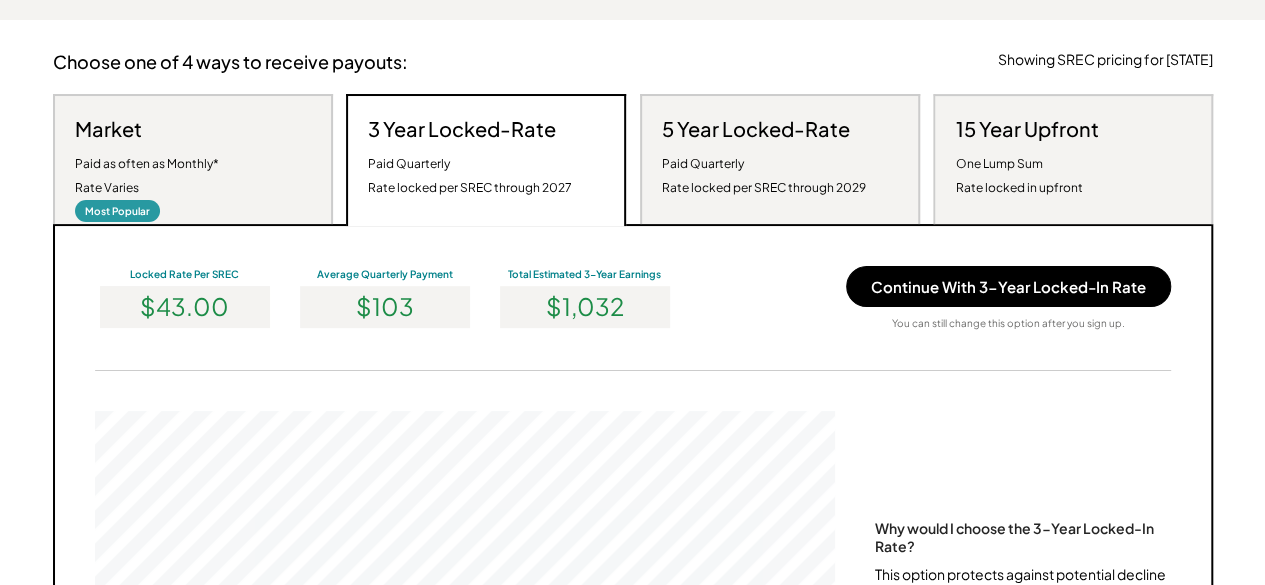 scroll, scrollTop: 999620, scrollLeft: 999260, axis: both 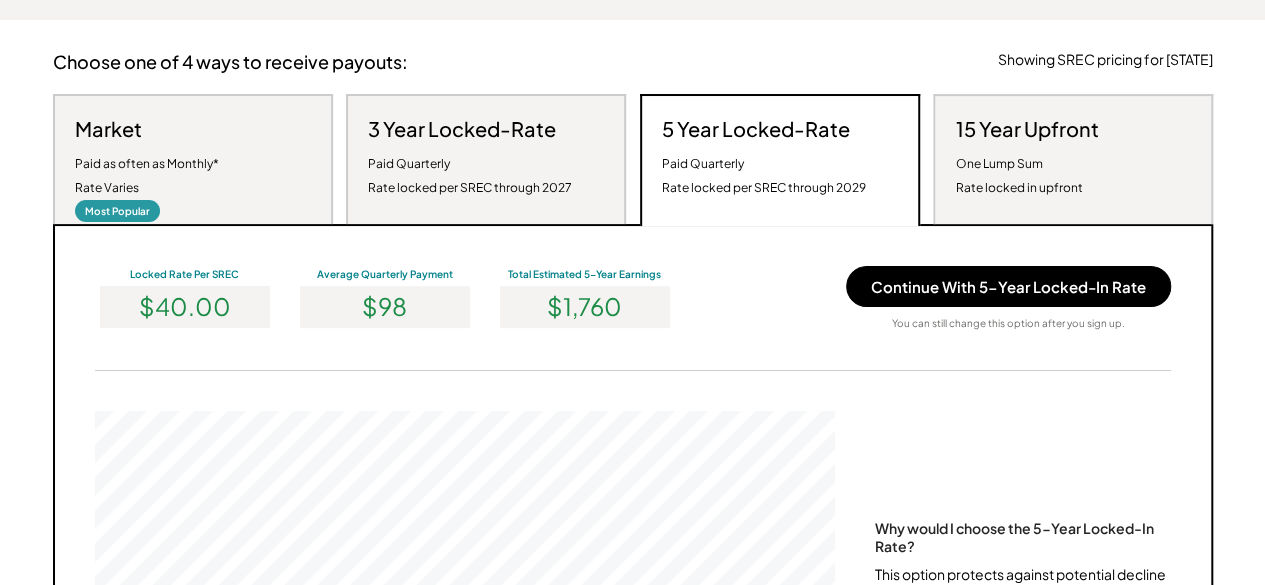 click on "One Lump Sum
Rate locked in upfront" at bounding box center (1018, 176) 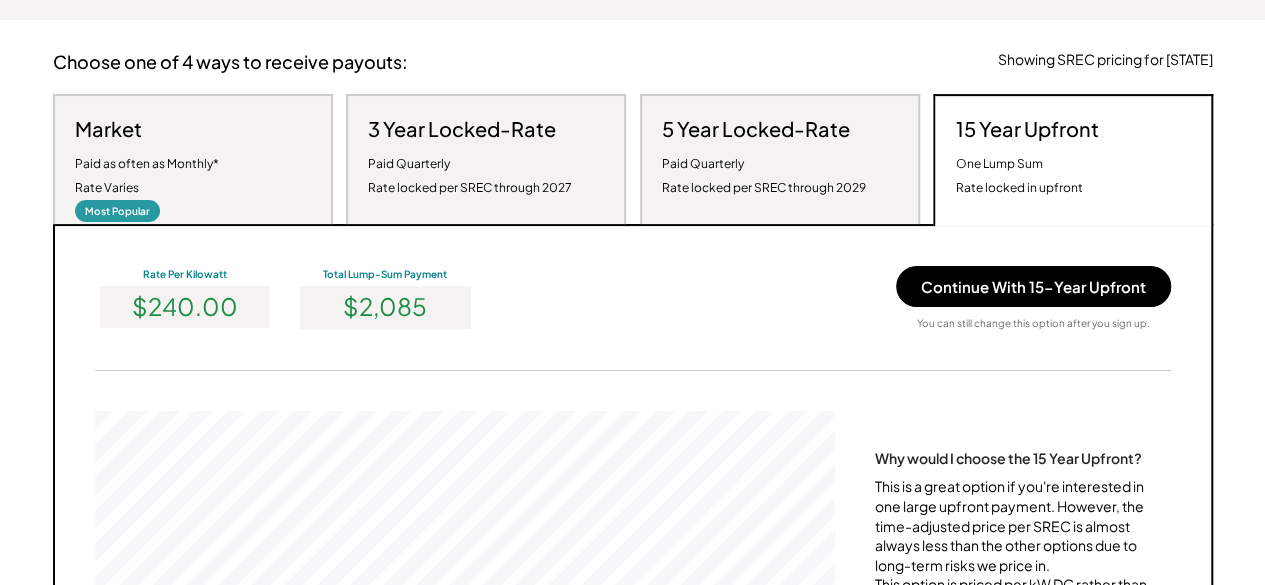 scroll, scrollTop: 999620, scrollLeft: 999260, axis: both 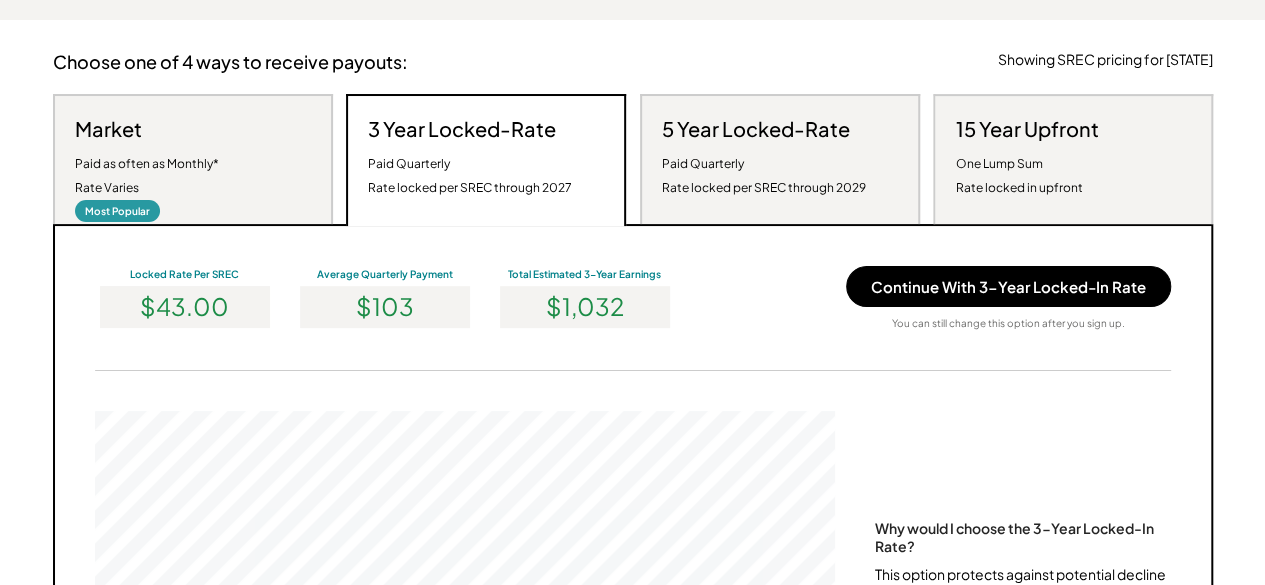 click on "5 Year Locked-Rate" at bounding box center (756, 129) 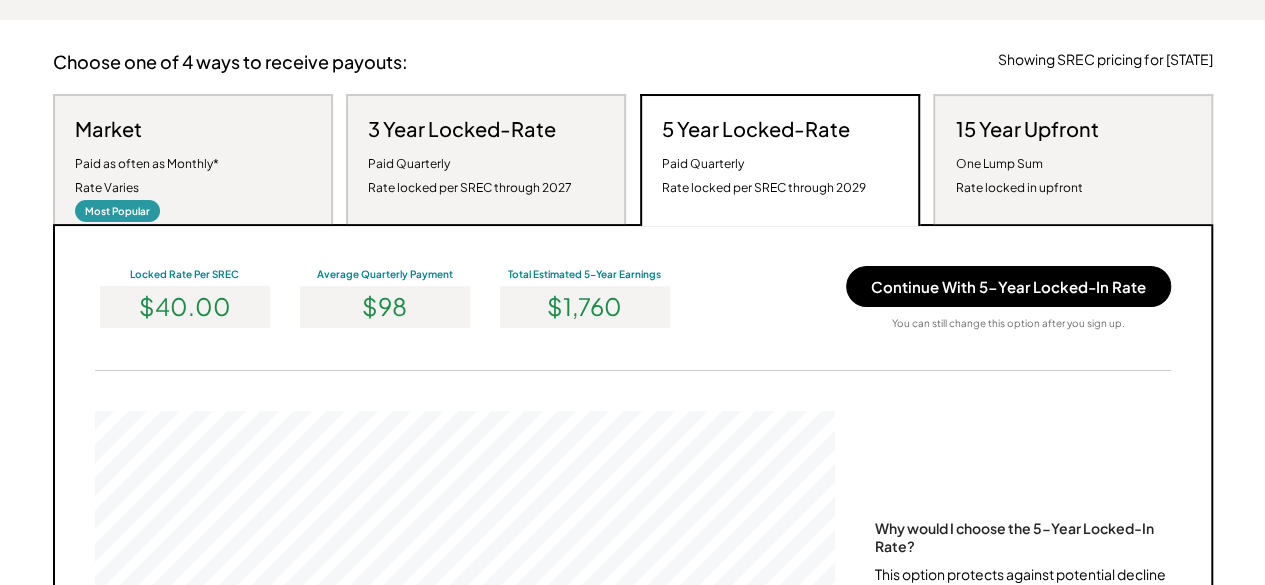 scroll, scrollTop: 999620, scrollLeft: 999260, axis: both 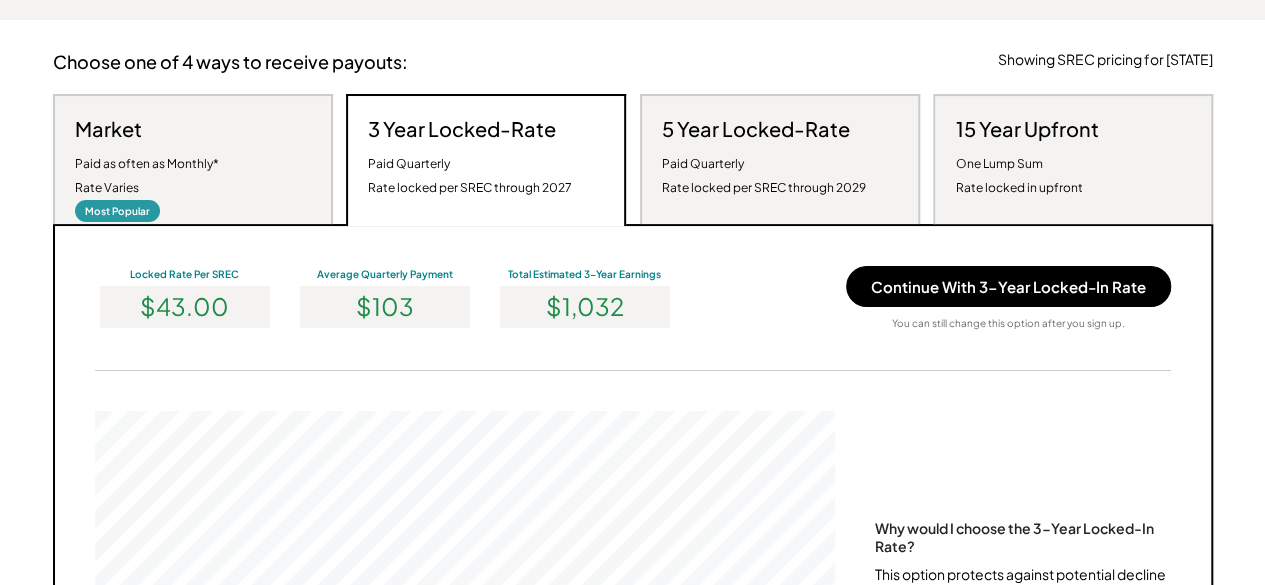 click on "Paid as often as Monthly*
Rate Varies" at bounding box center (147, 176) 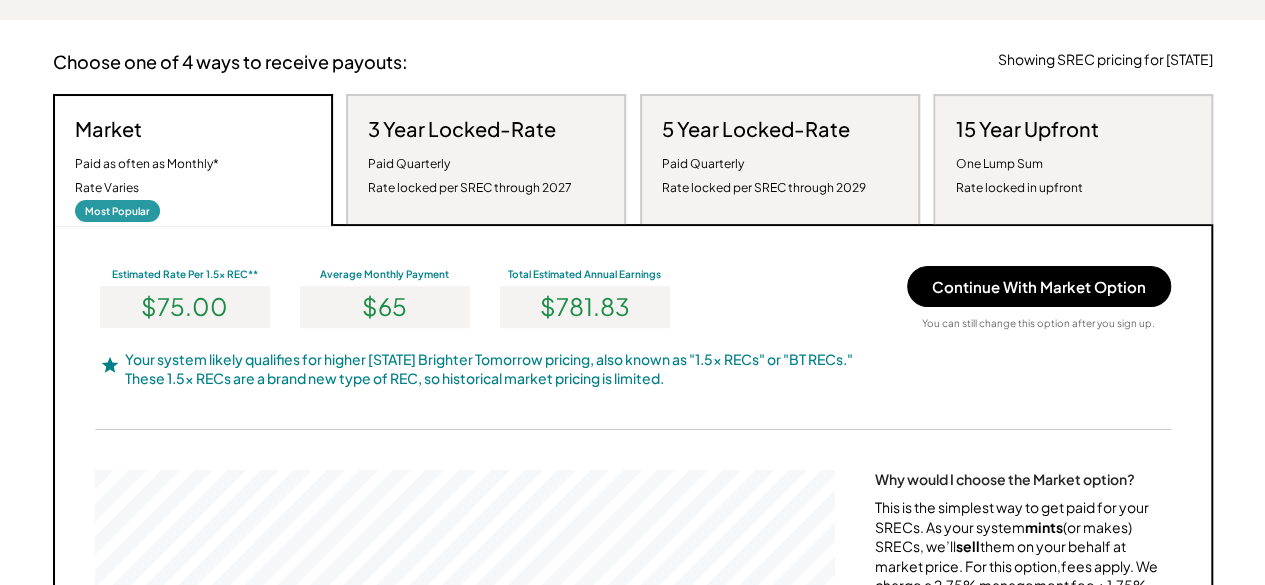 scroll, scrollTop: 999620, scrollLeft: 999260, axis: both 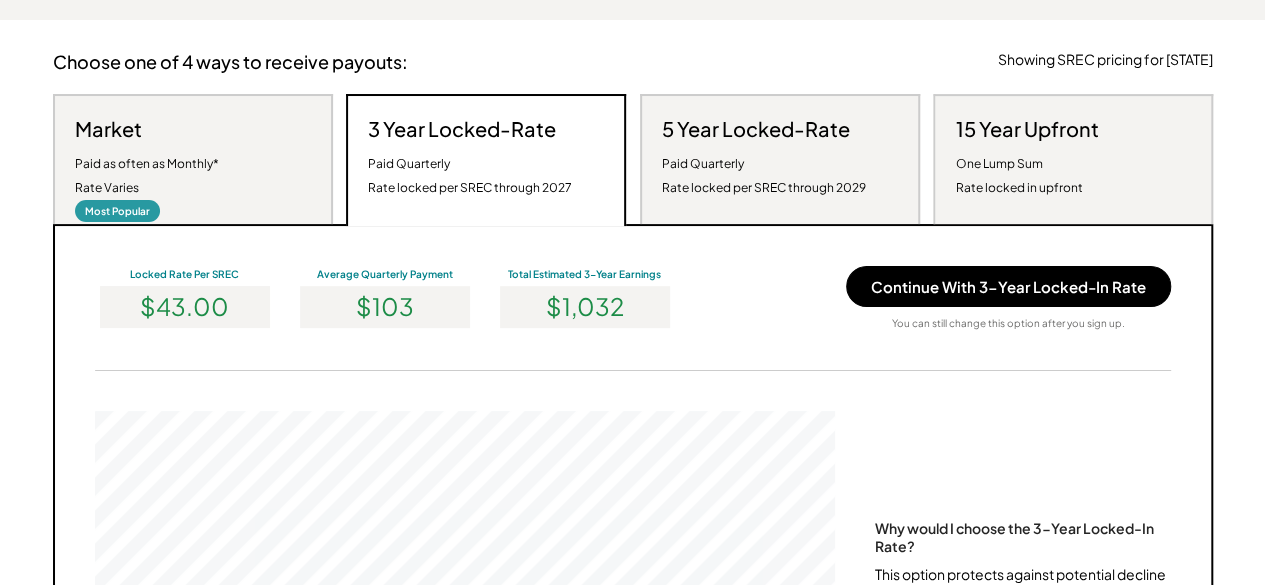 click on "$1,032" at bounding box center [585, 306] 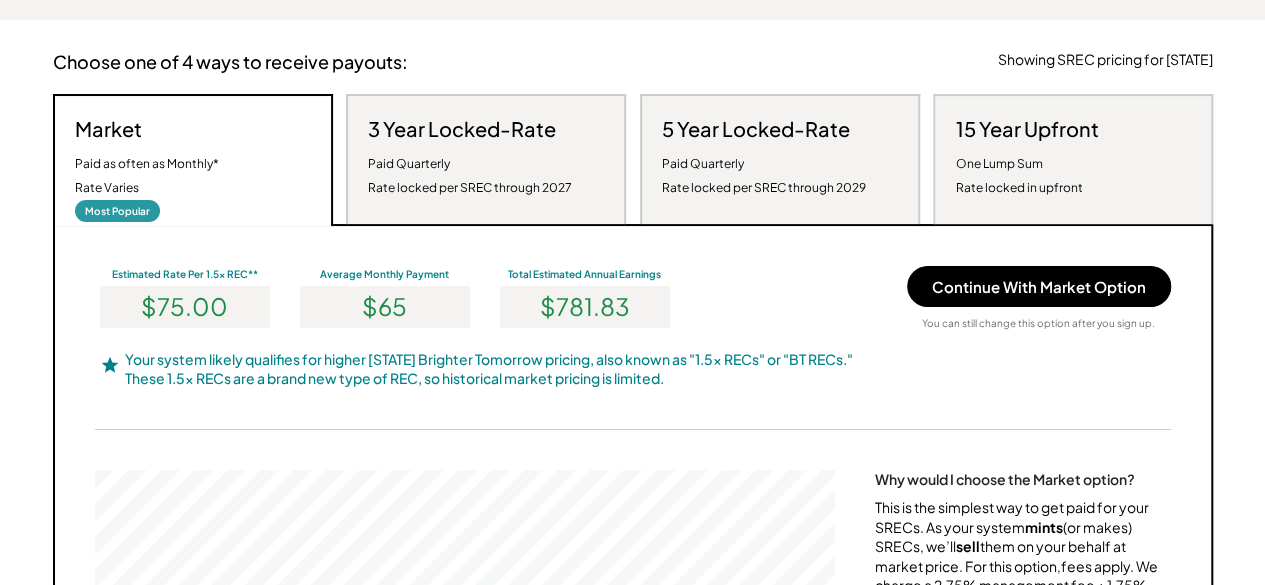 scroll, scrollTop: 999620, scrollLeft: 999260, axis: both 